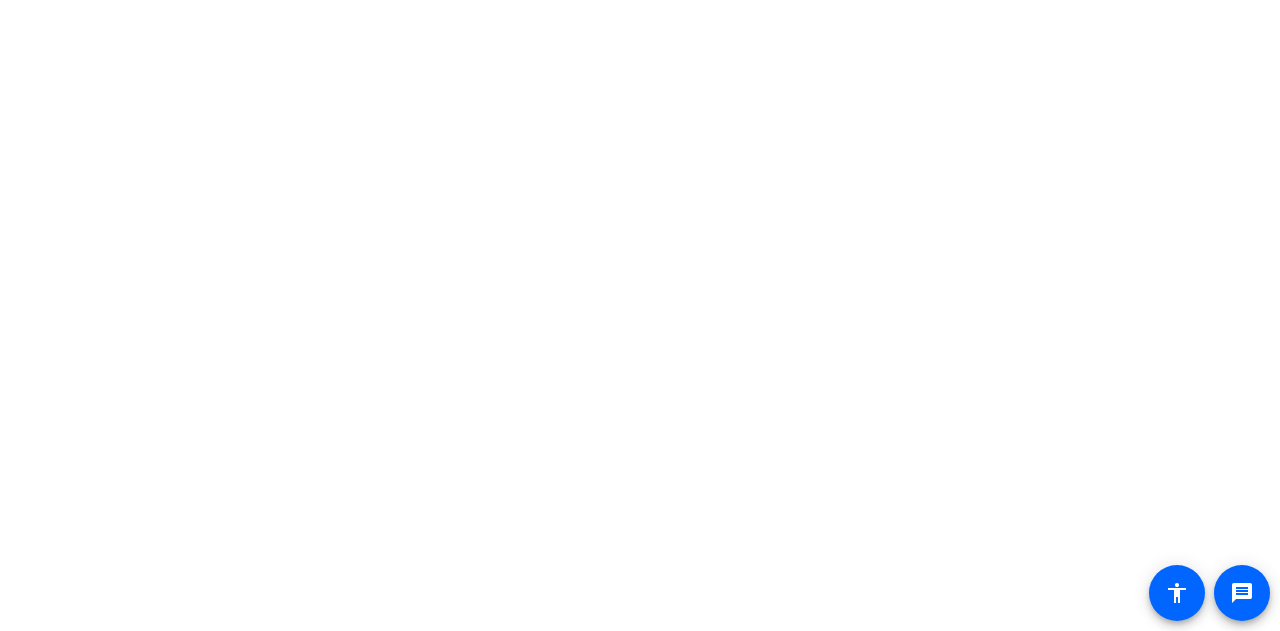 scroll, scrollTop: 0, scrollLeft: 0, axis: both 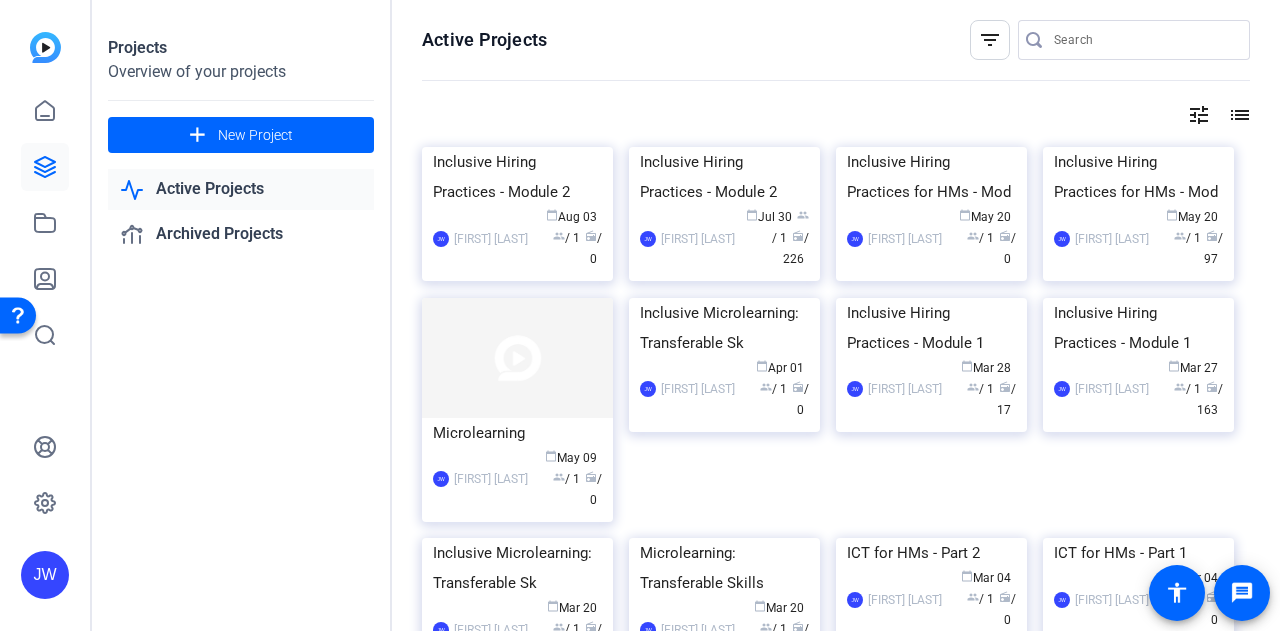 click on "Active Projects" 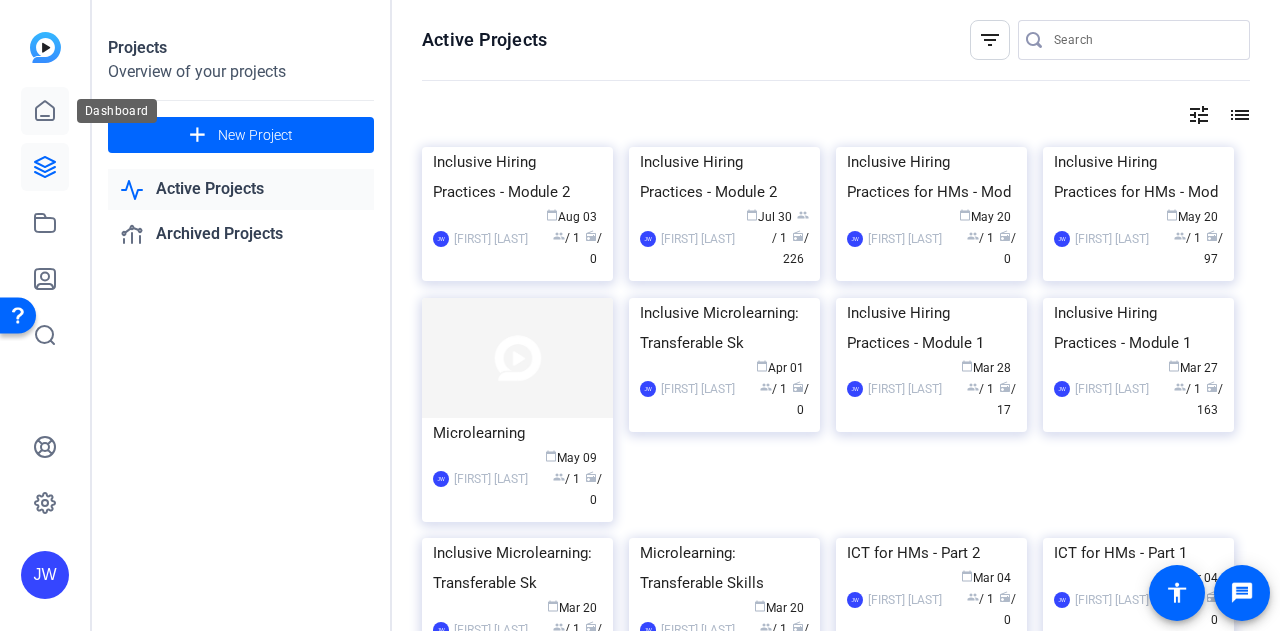 click 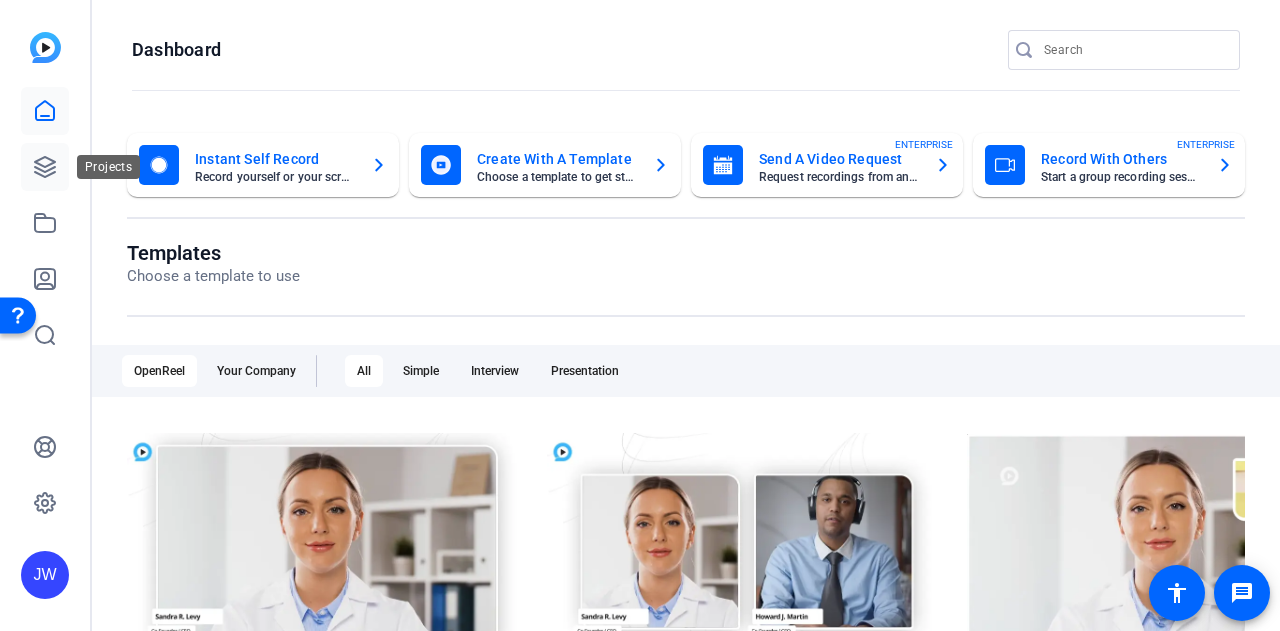 click 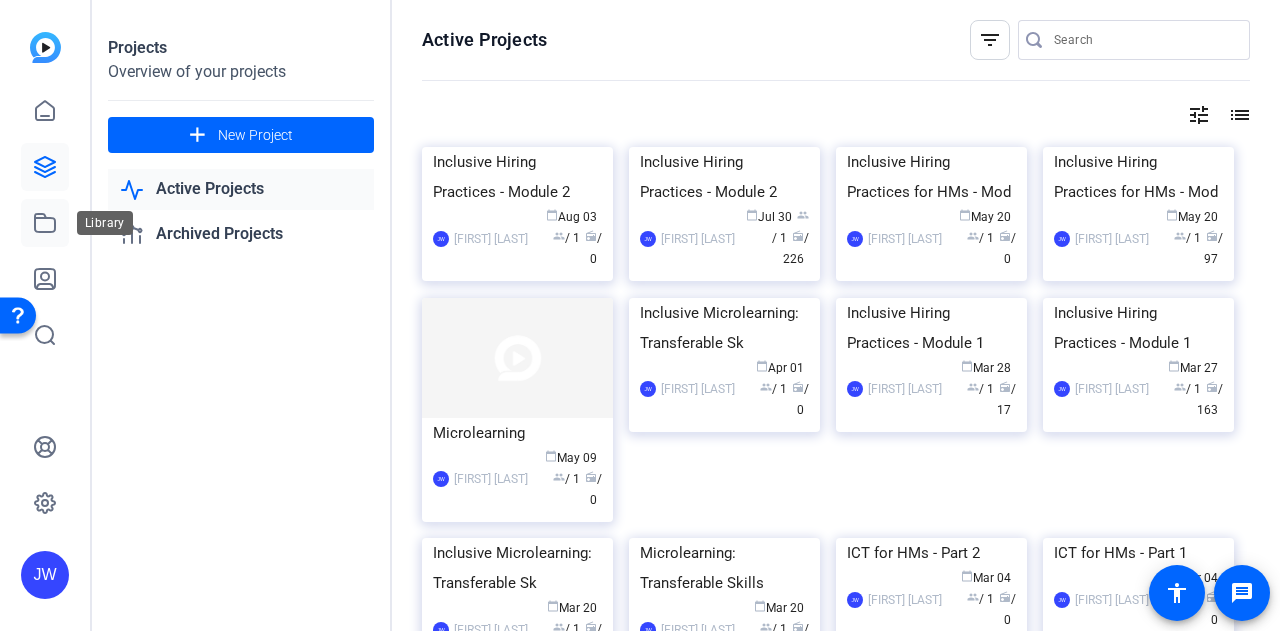 click 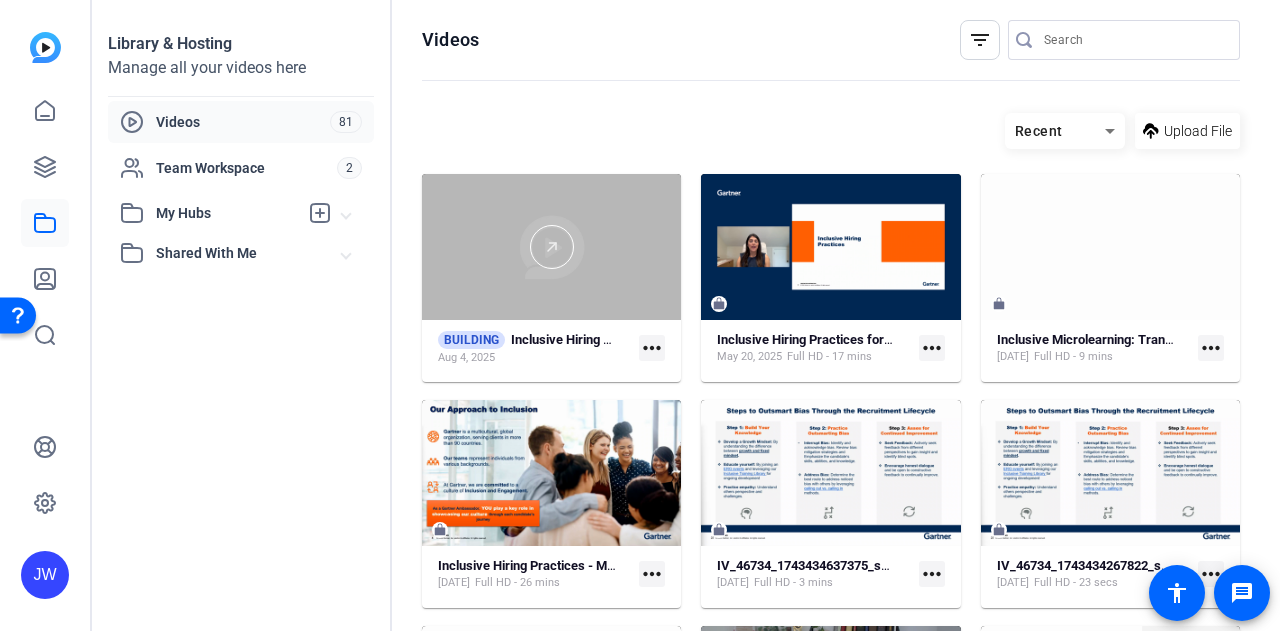 click 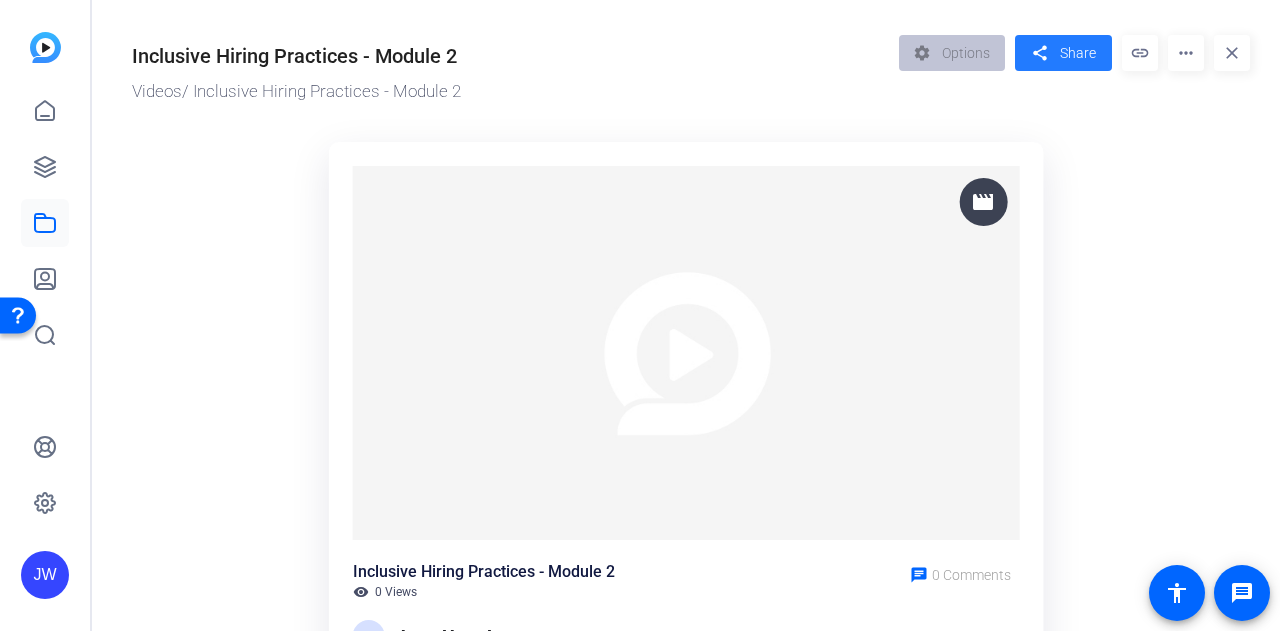click on "Share" 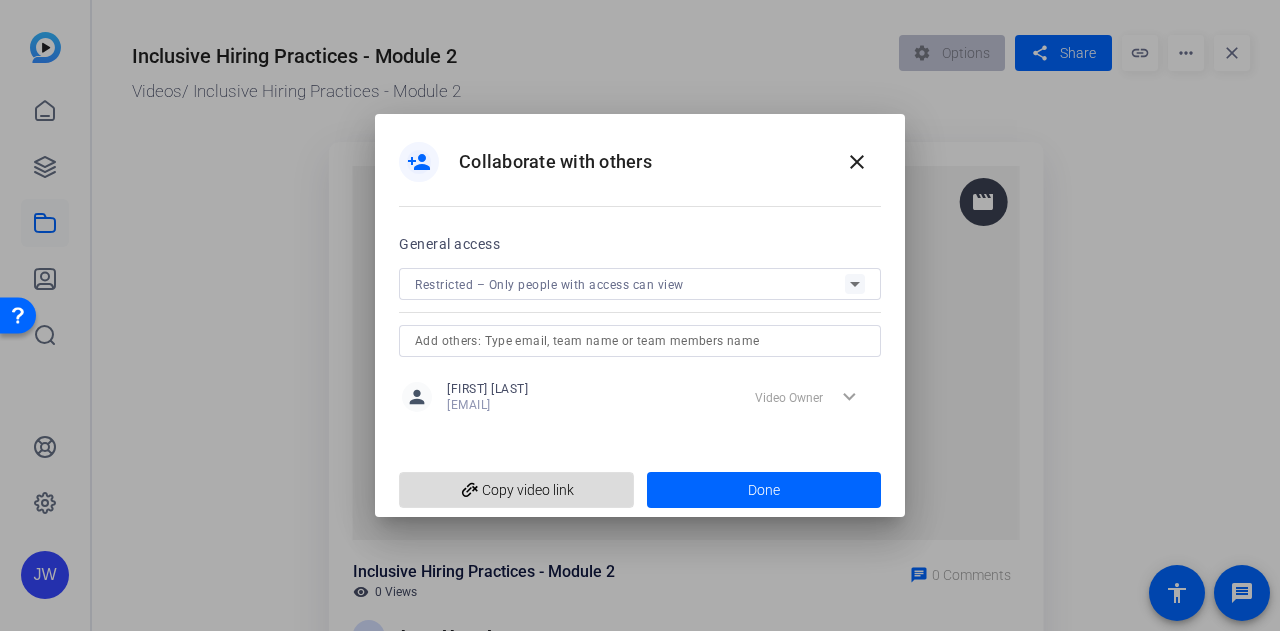 click on "add_link  Copy video link" 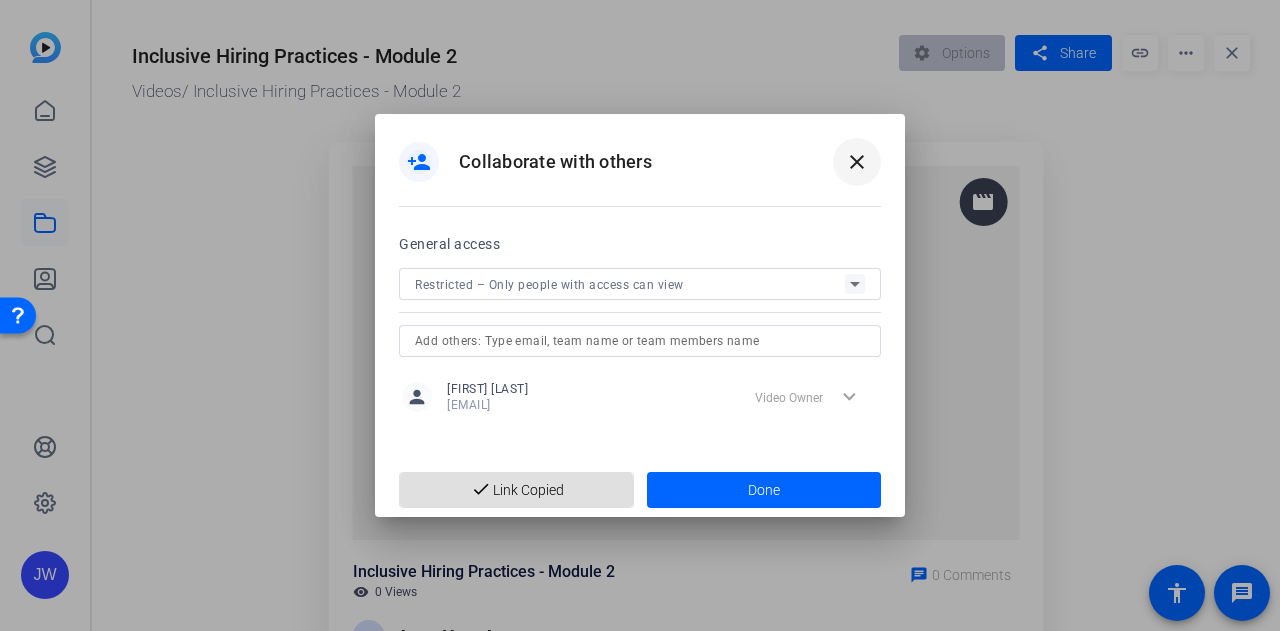 click on "close" at bounding box center (857, 162) 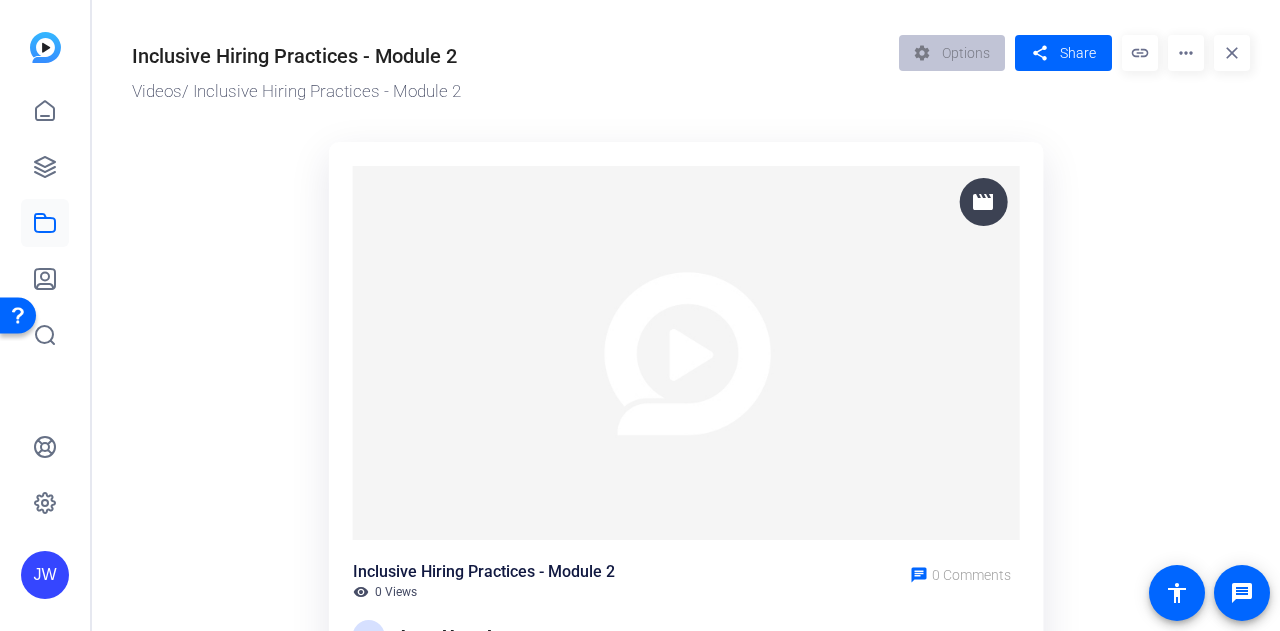 click 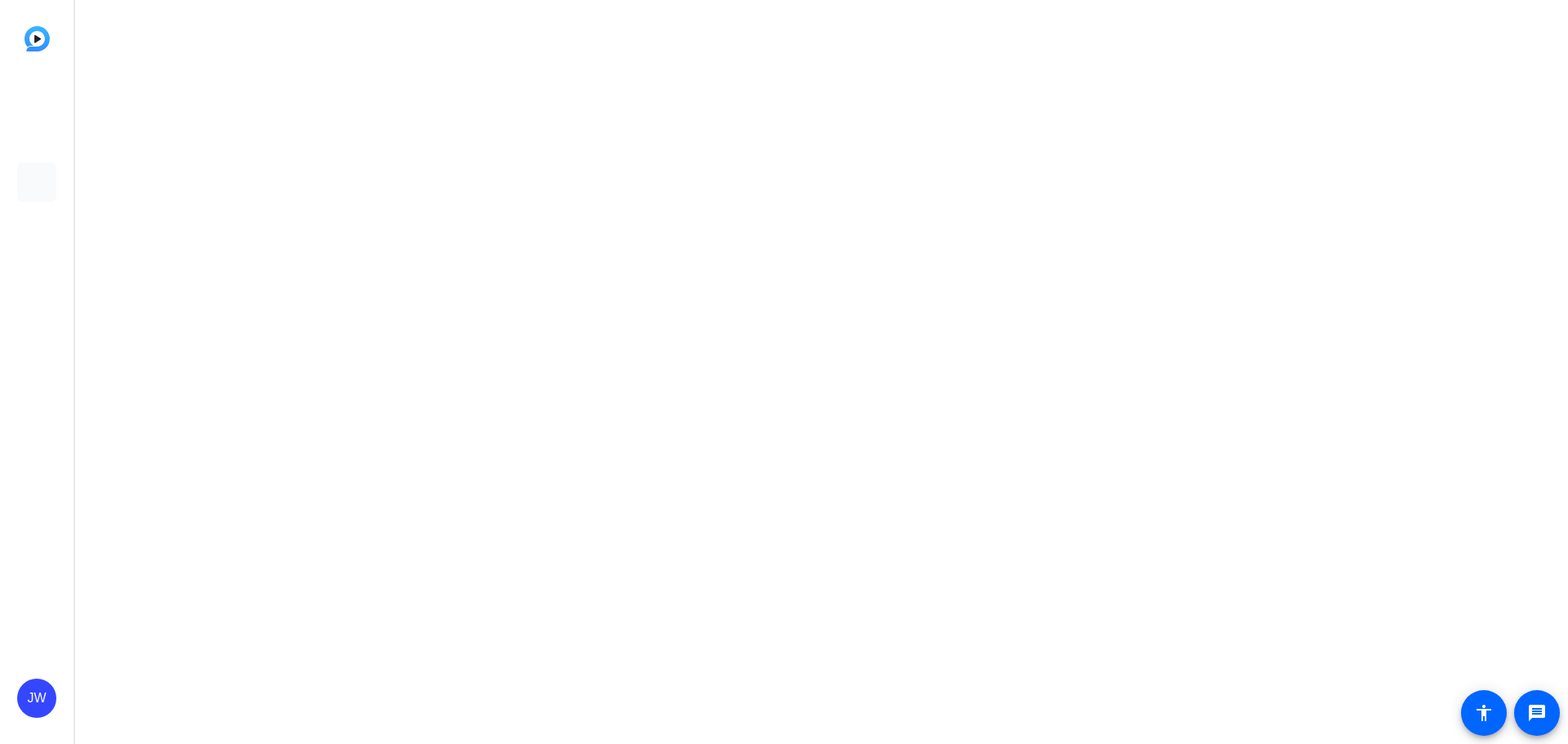 scroll, scrollTop: 0, scrollLeft: 0, axis: both 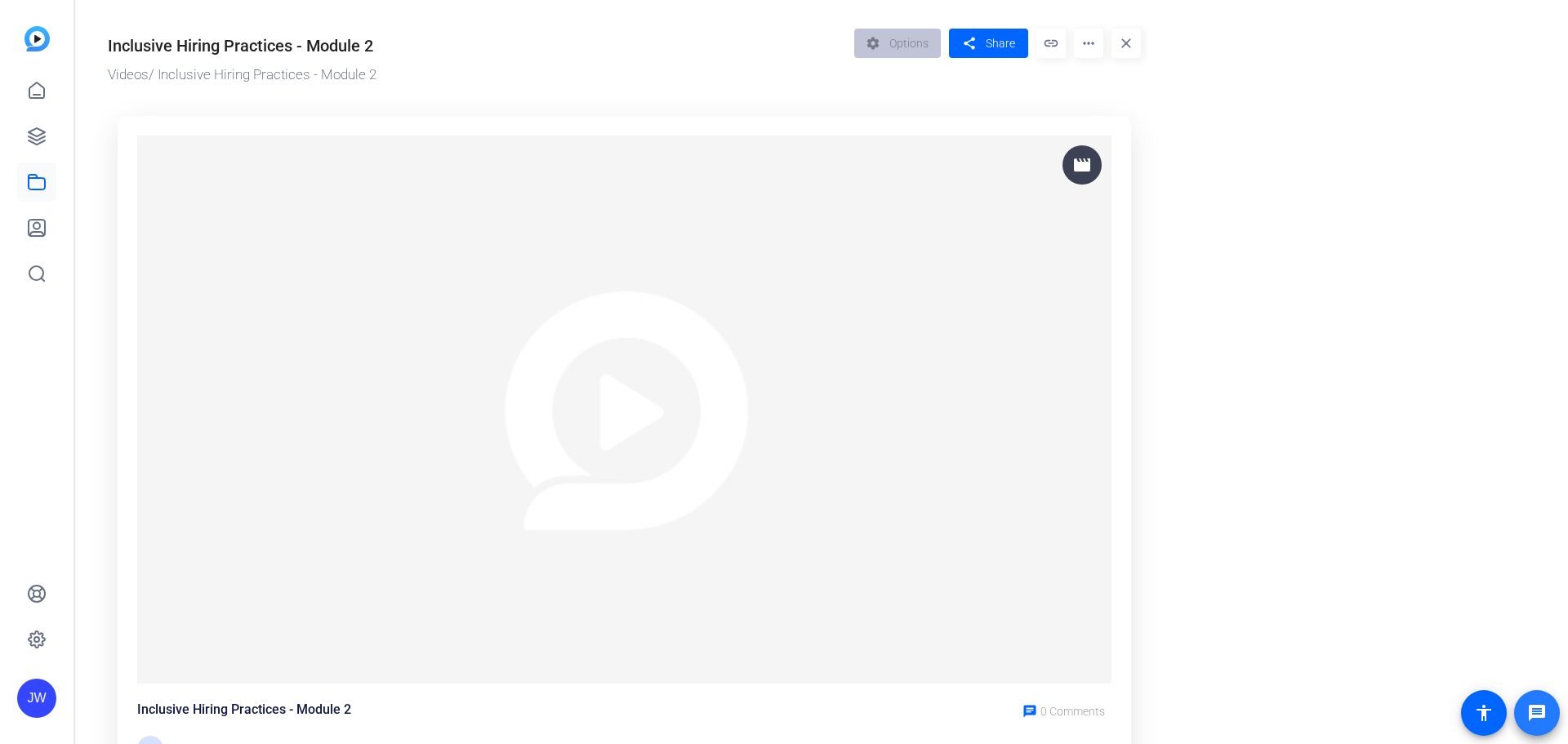click on "message" 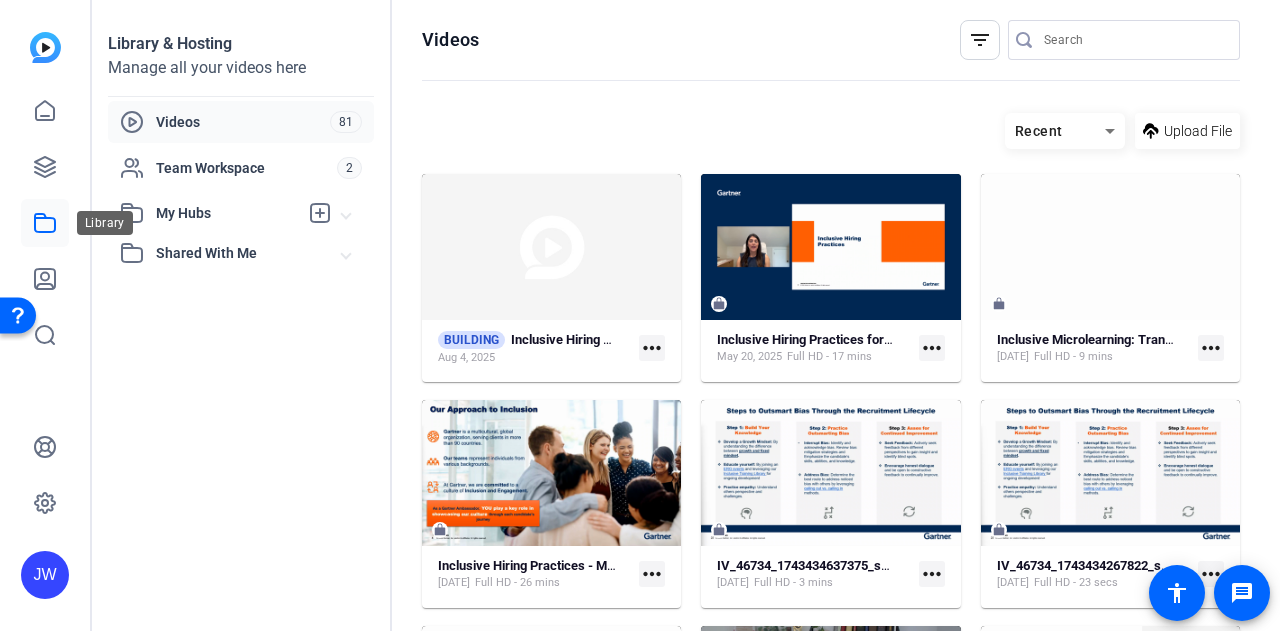 click 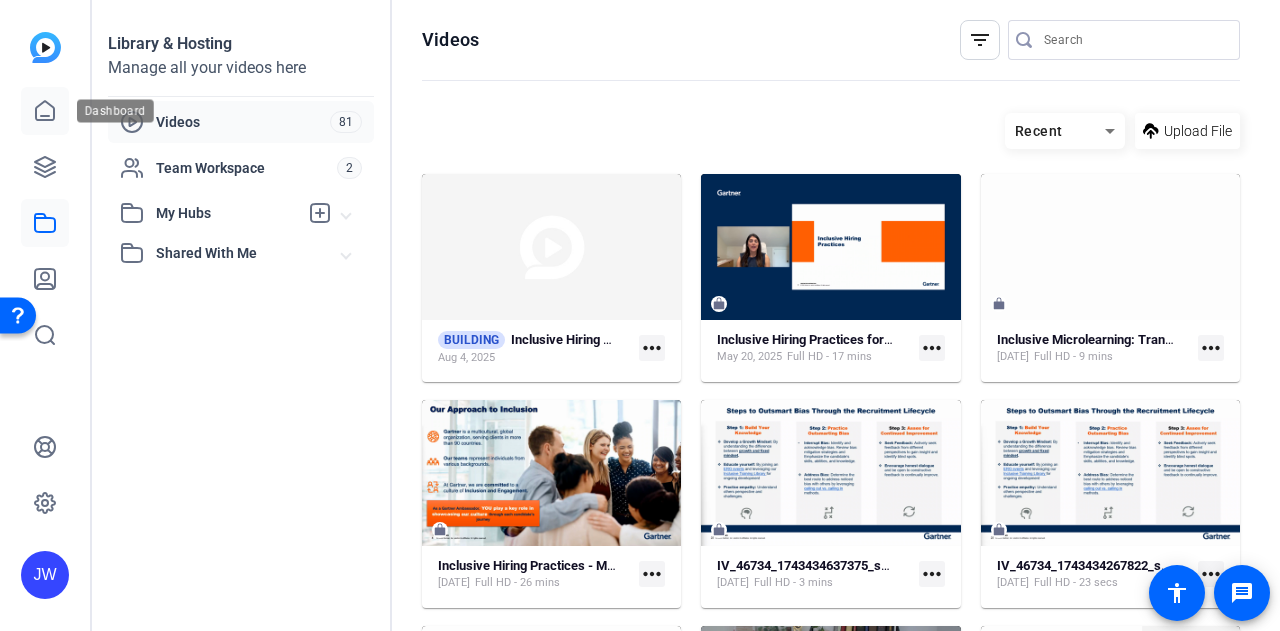 click 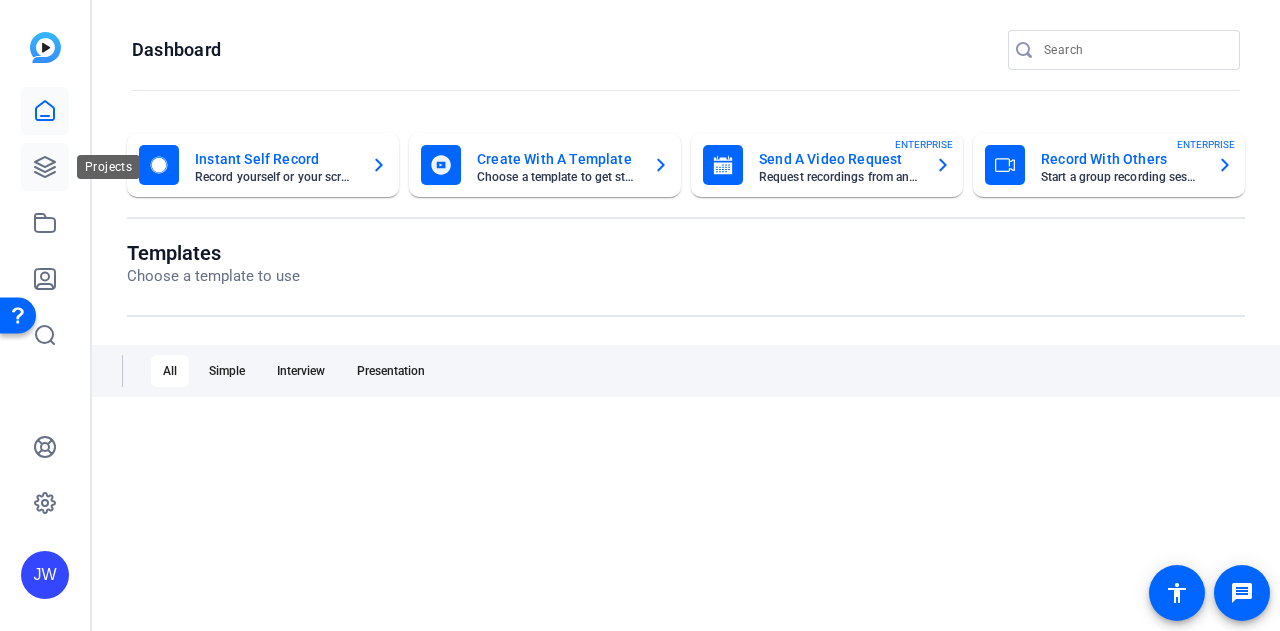 click 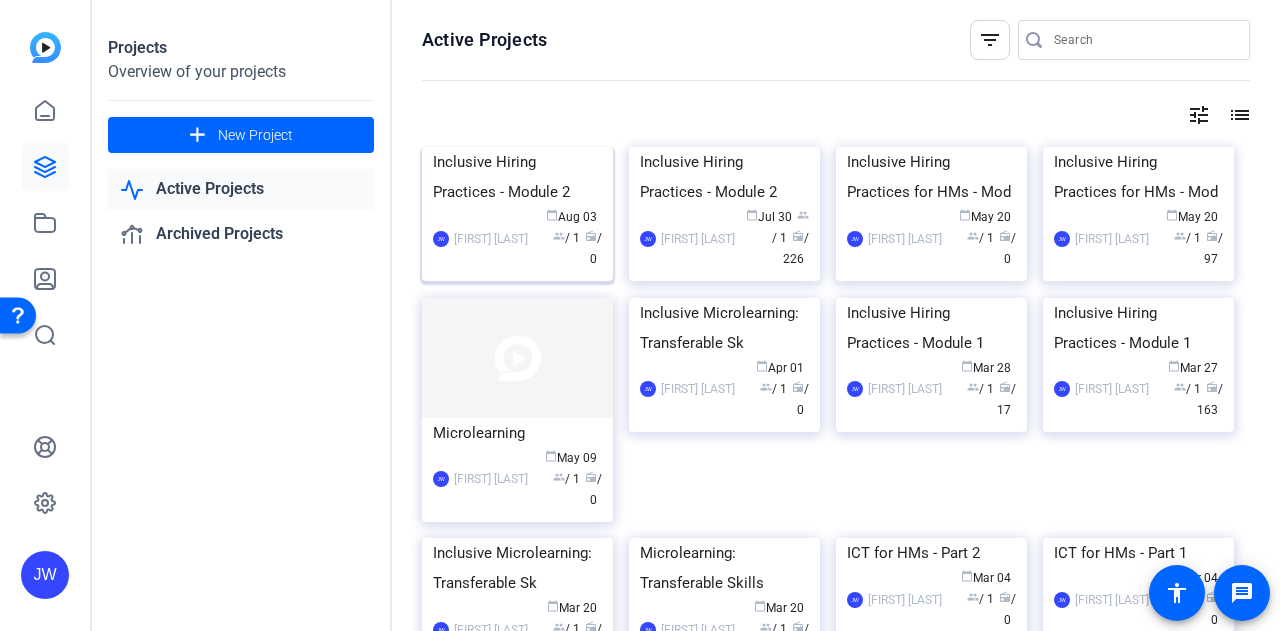 click 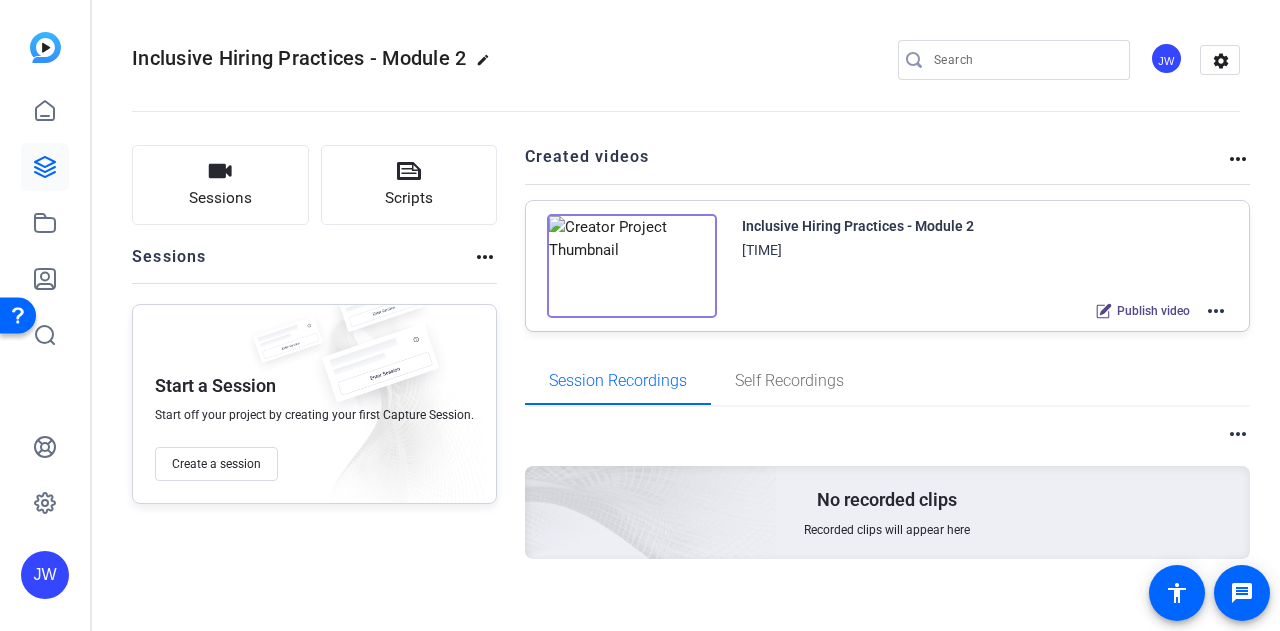click on "more_horiz" 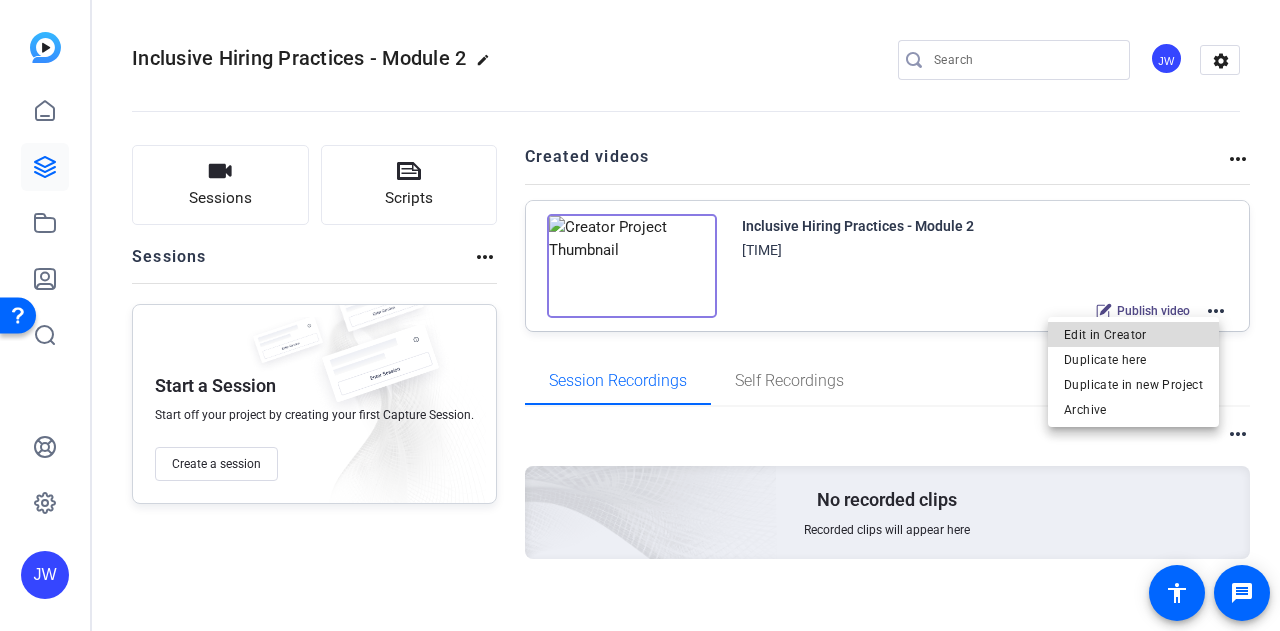 click on "Edit in Creator" at bounding box center [1133, 334] 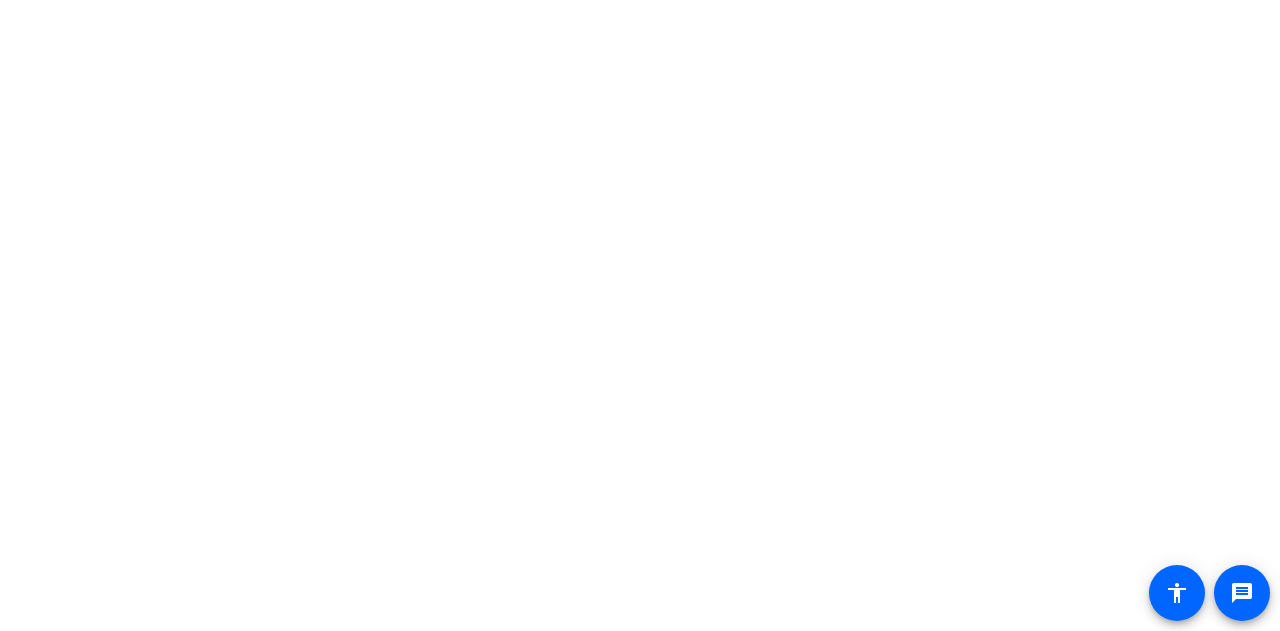 scroll, scrollTop: 0, scrollLeft: 0, axis: both 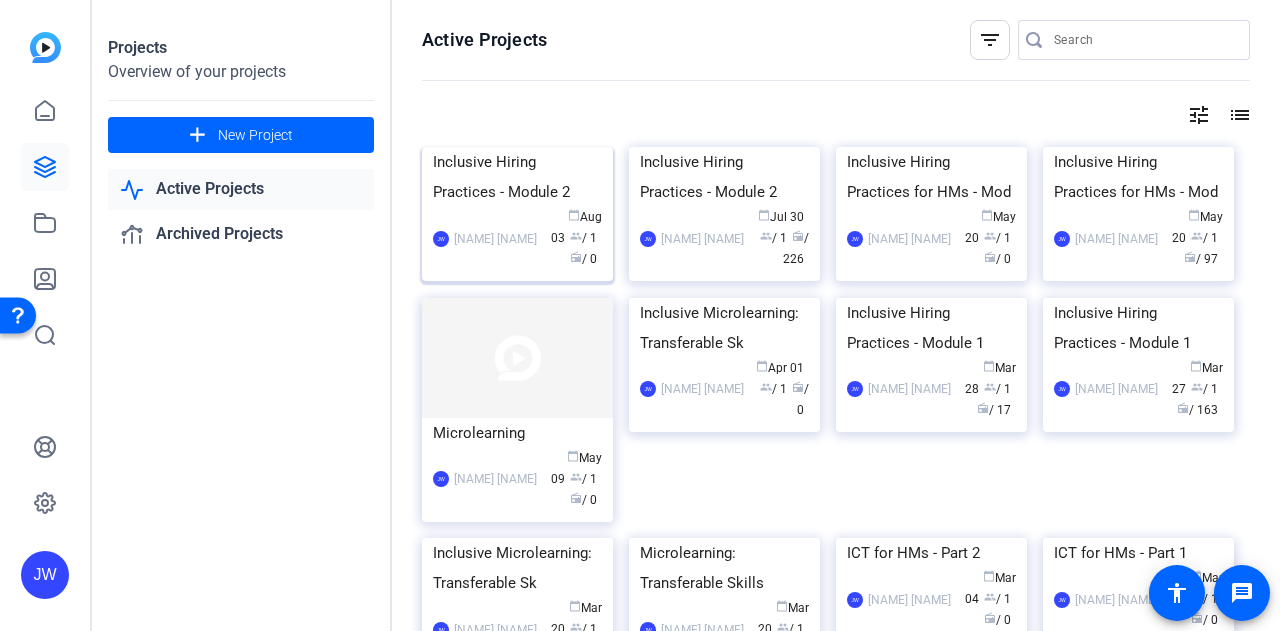 click 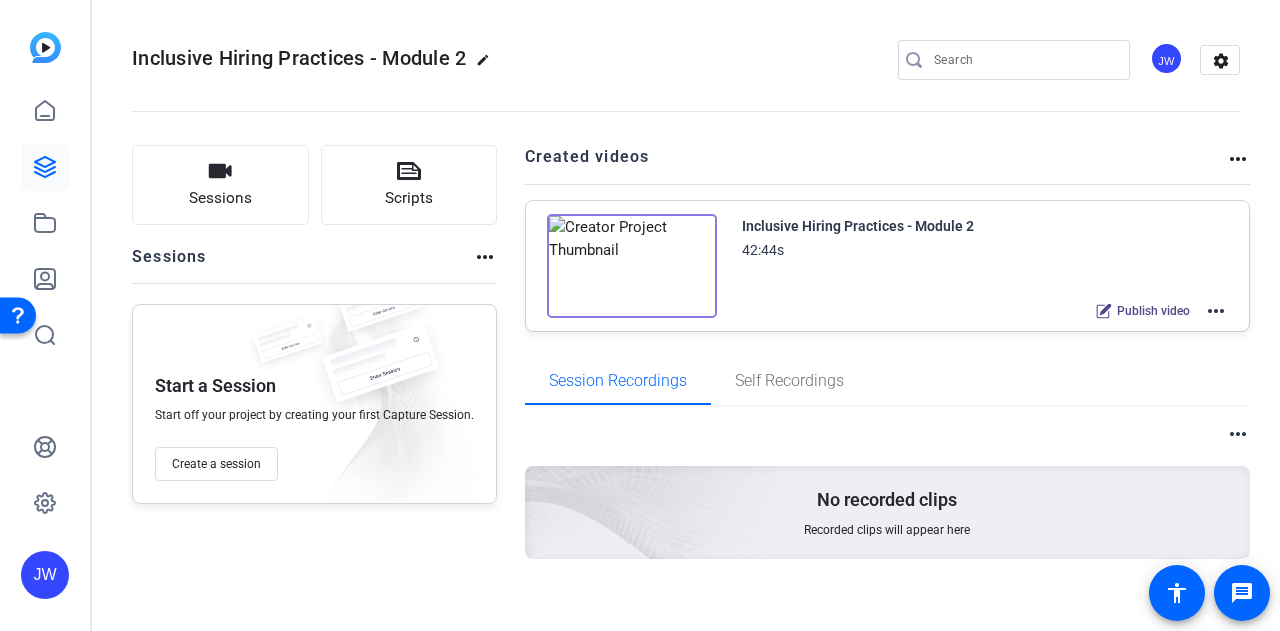 click on "more_horiz" 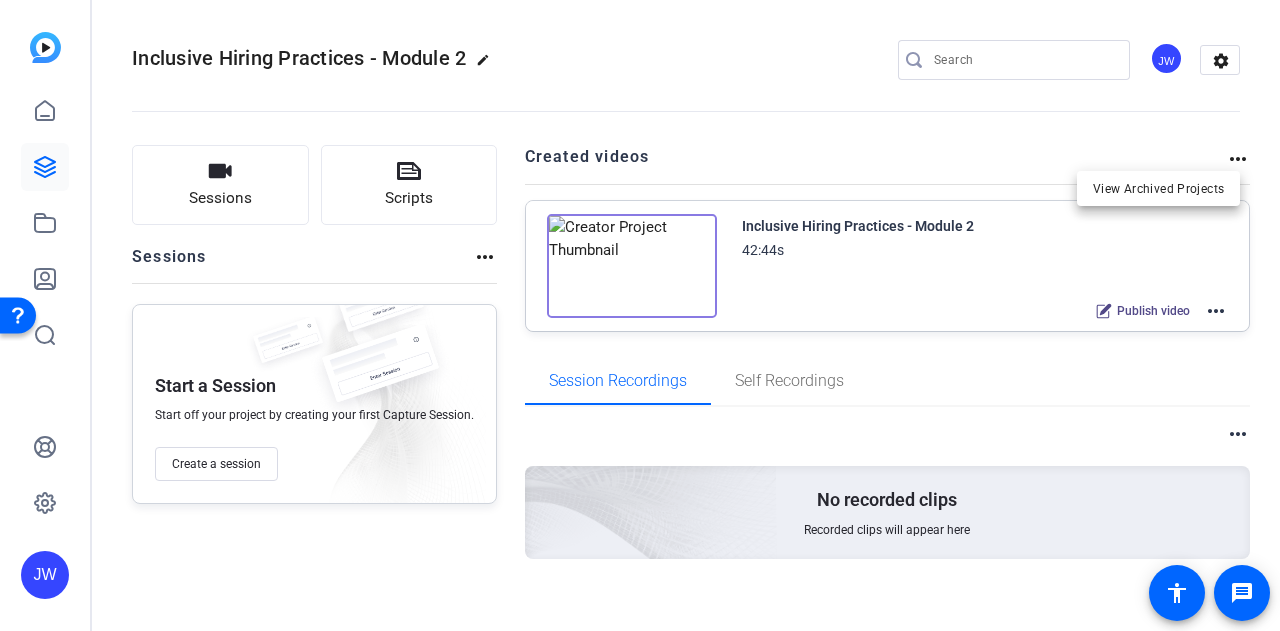 click at bounding box center [640, 315] 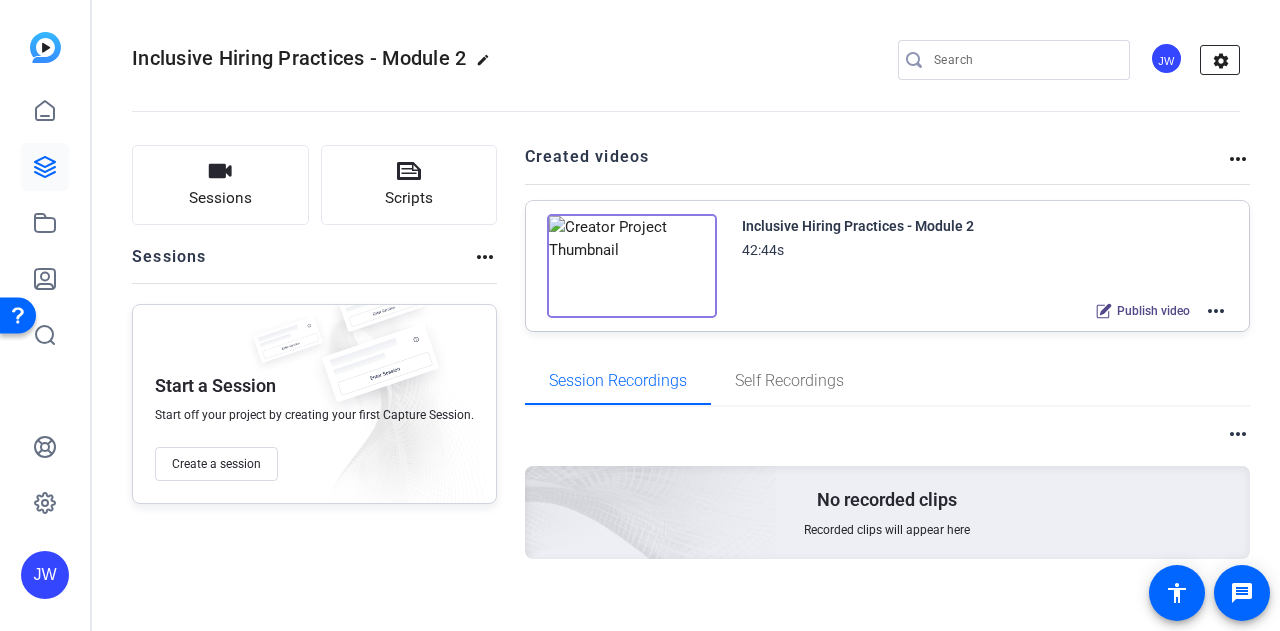 click on "settings" 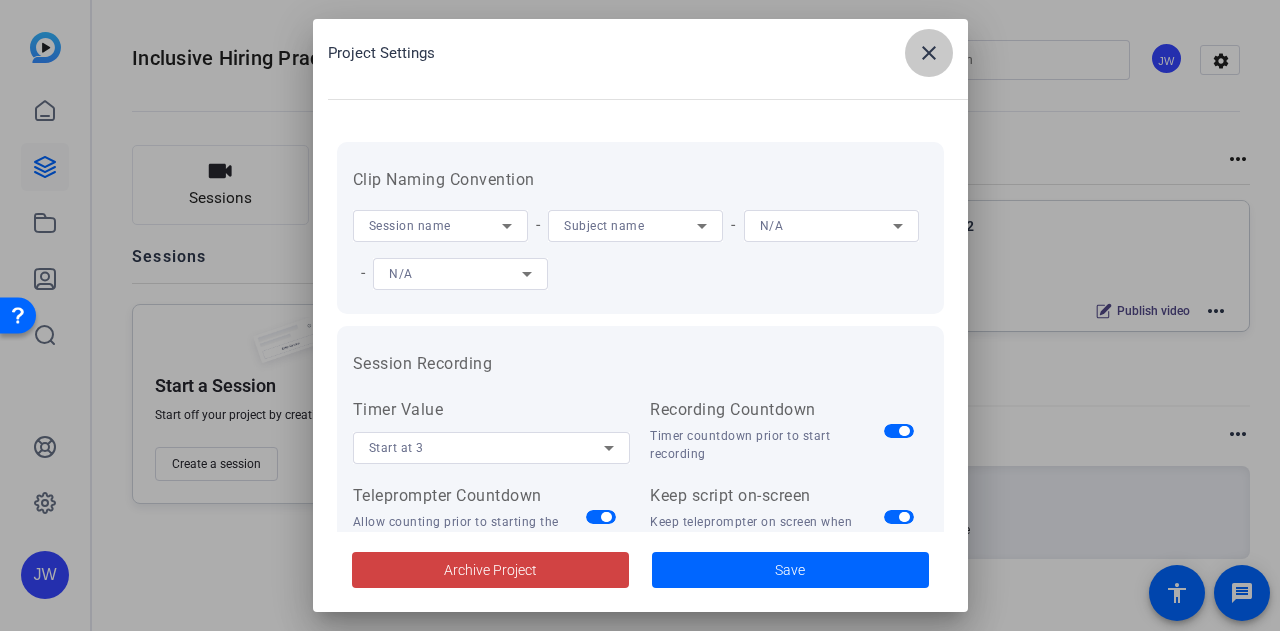 click on "close" at bounding box center [929, 53] 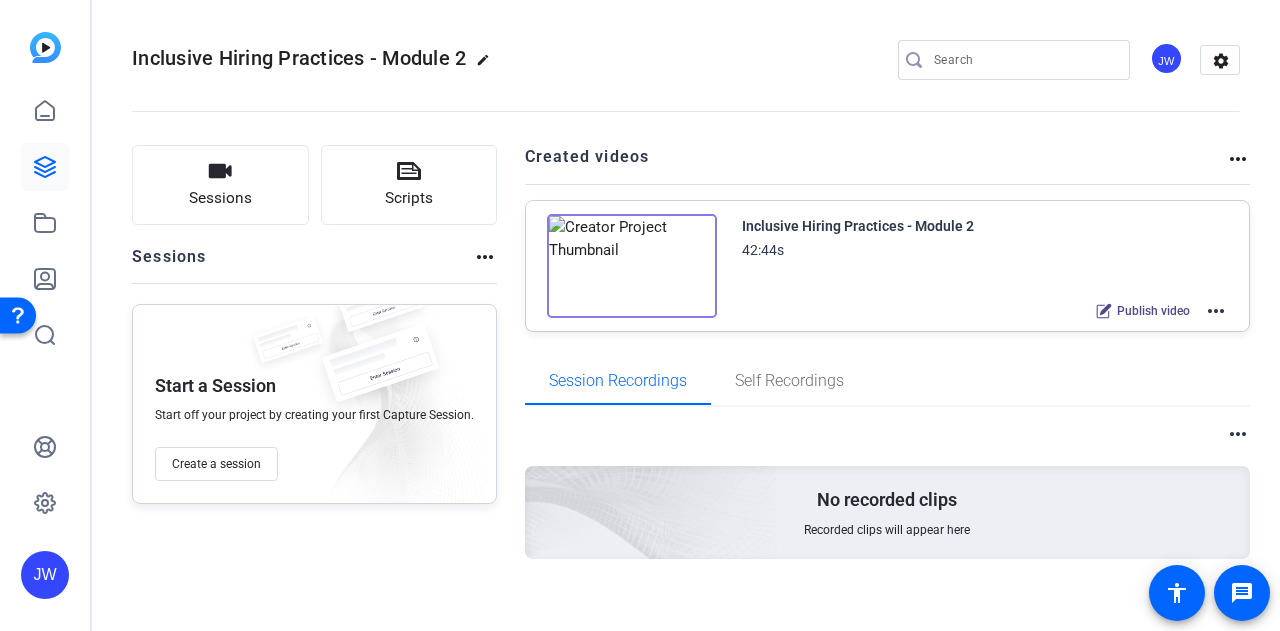 click on "more_horiz" 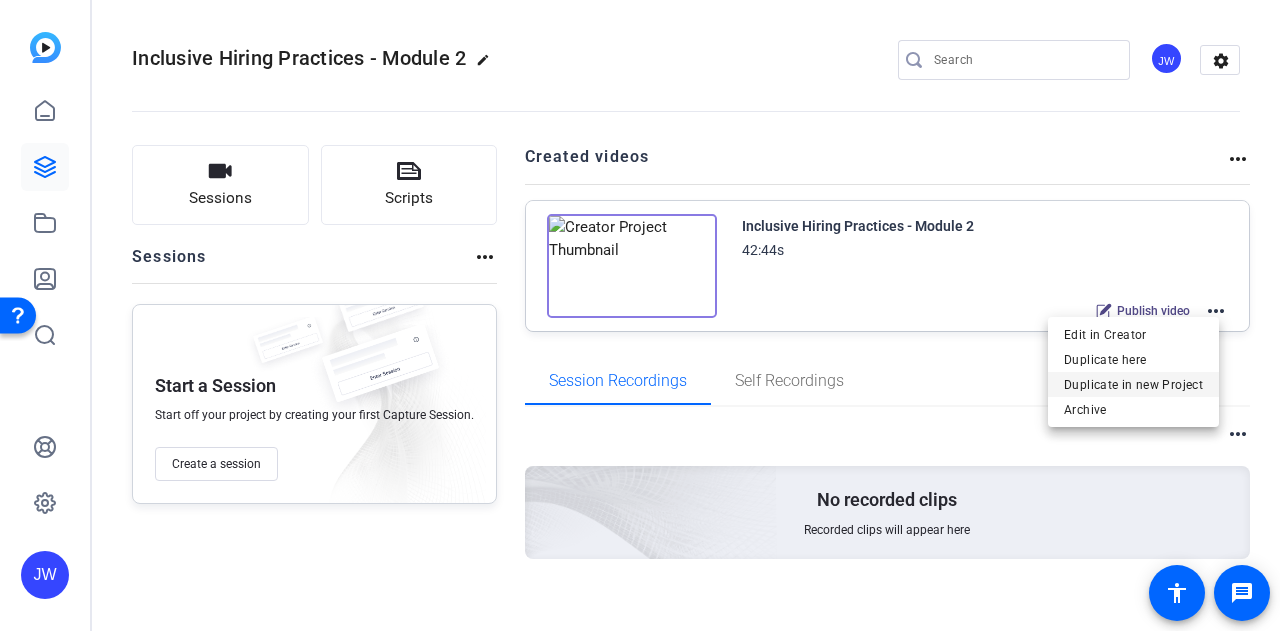 click on "Duplicate in new Project" at bounding box center (1133, 384) 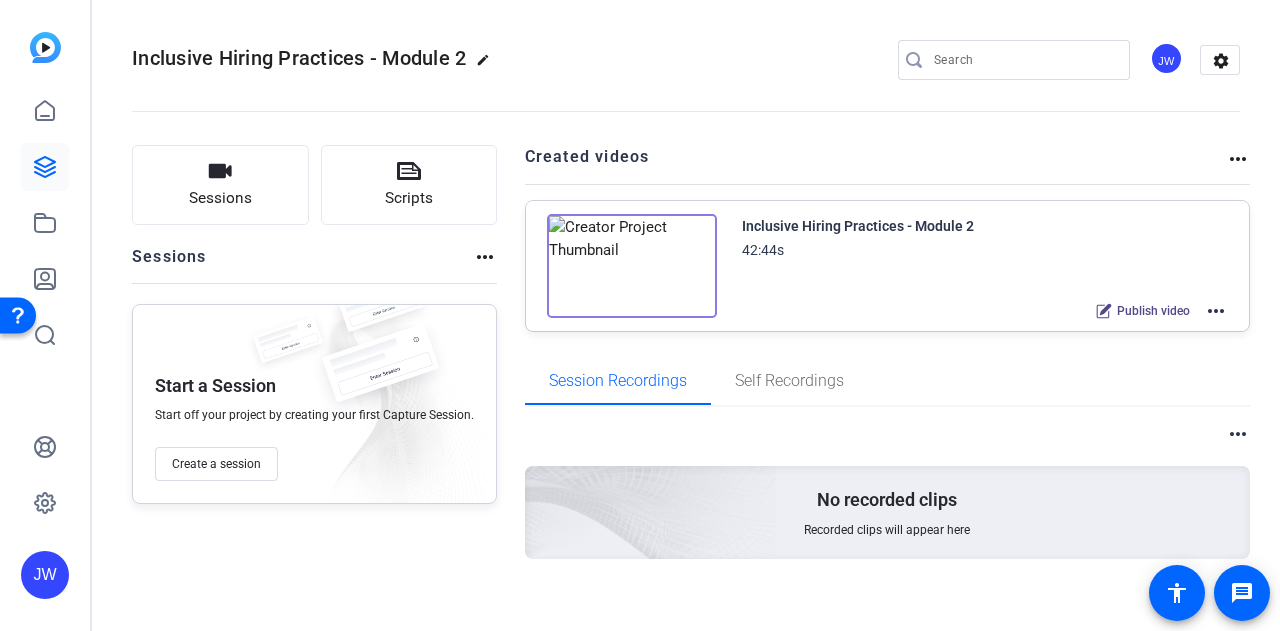 click on "more_horiz" 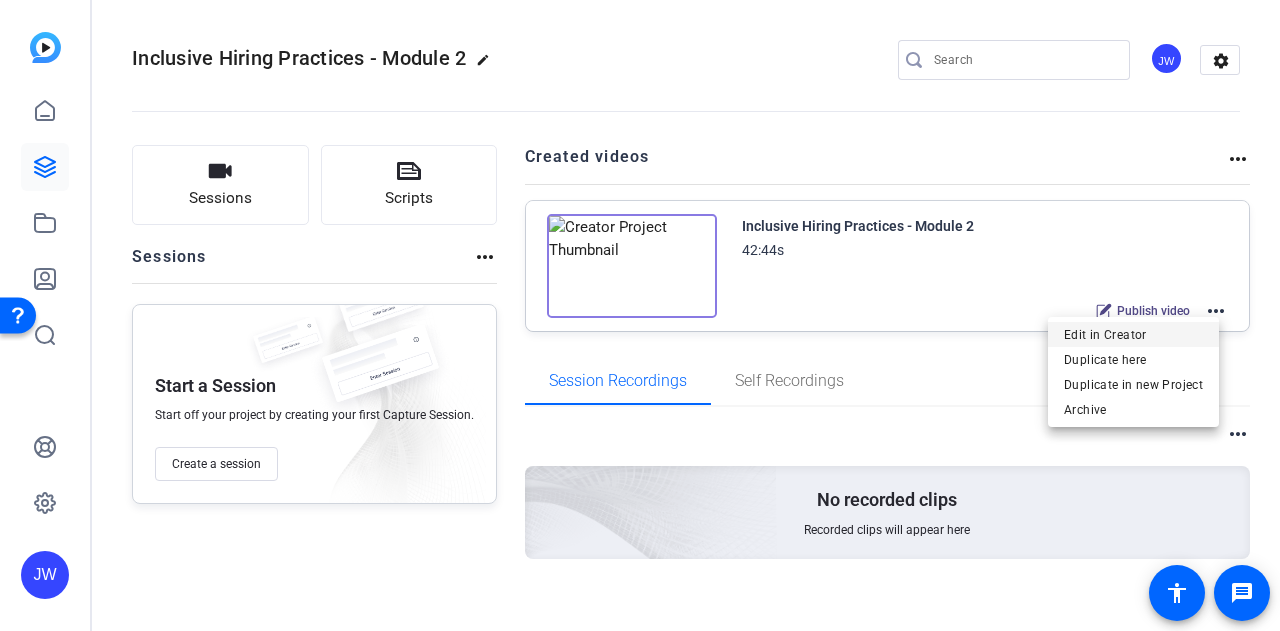click on "Edit in Creator" at bounding box center [1133, 334] 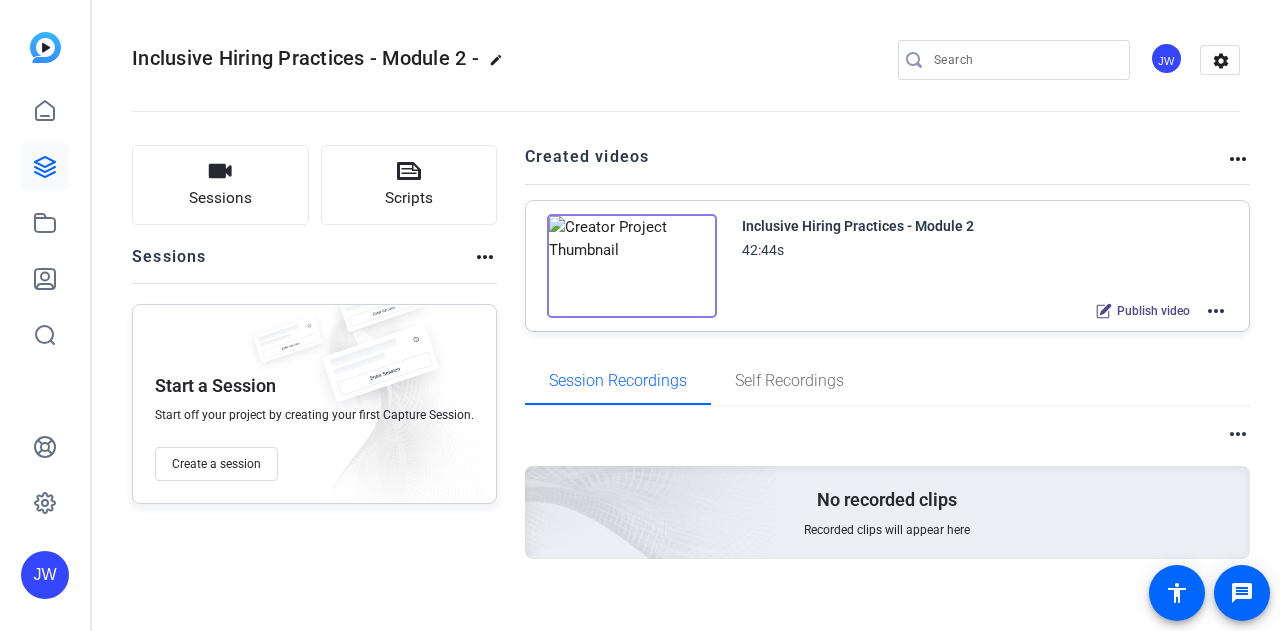 scroll, scrollTop: 0, scrollLeft: 0, axis: both 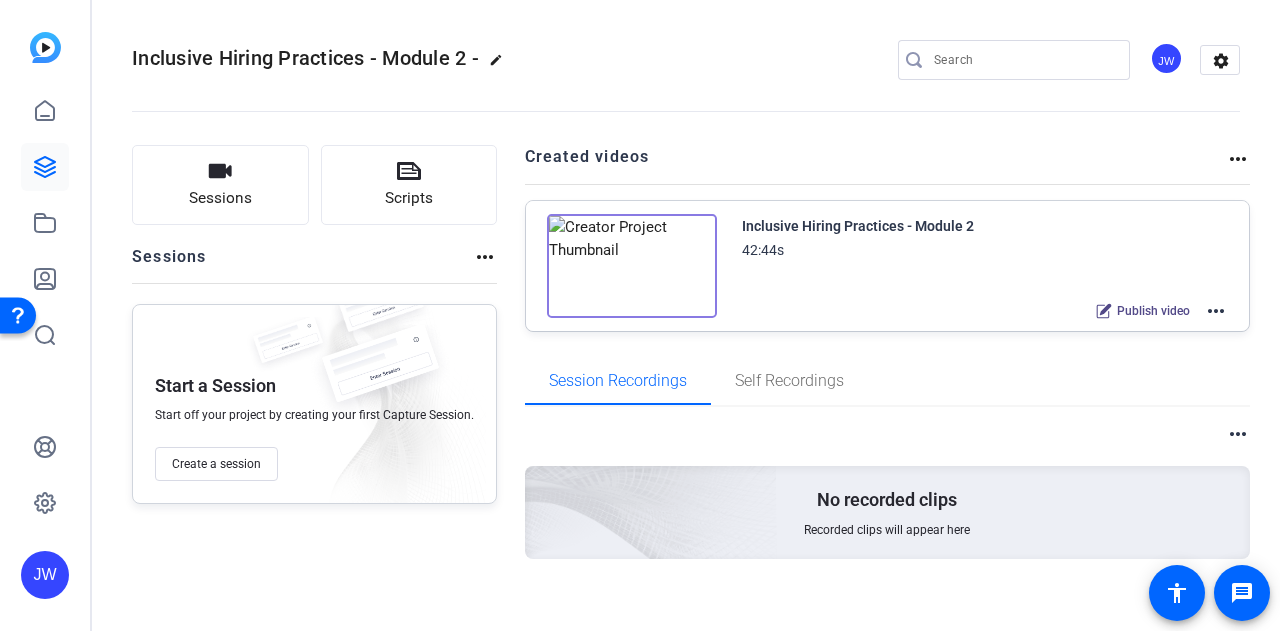 click on "Publish video" 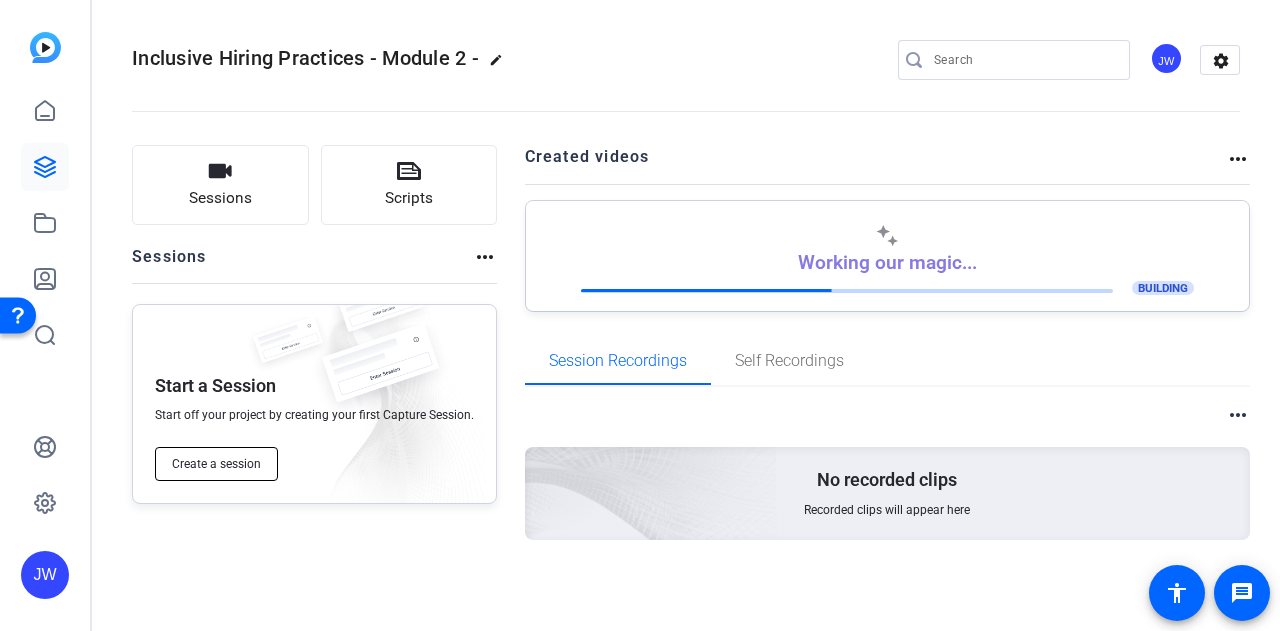 click on "Create a session" 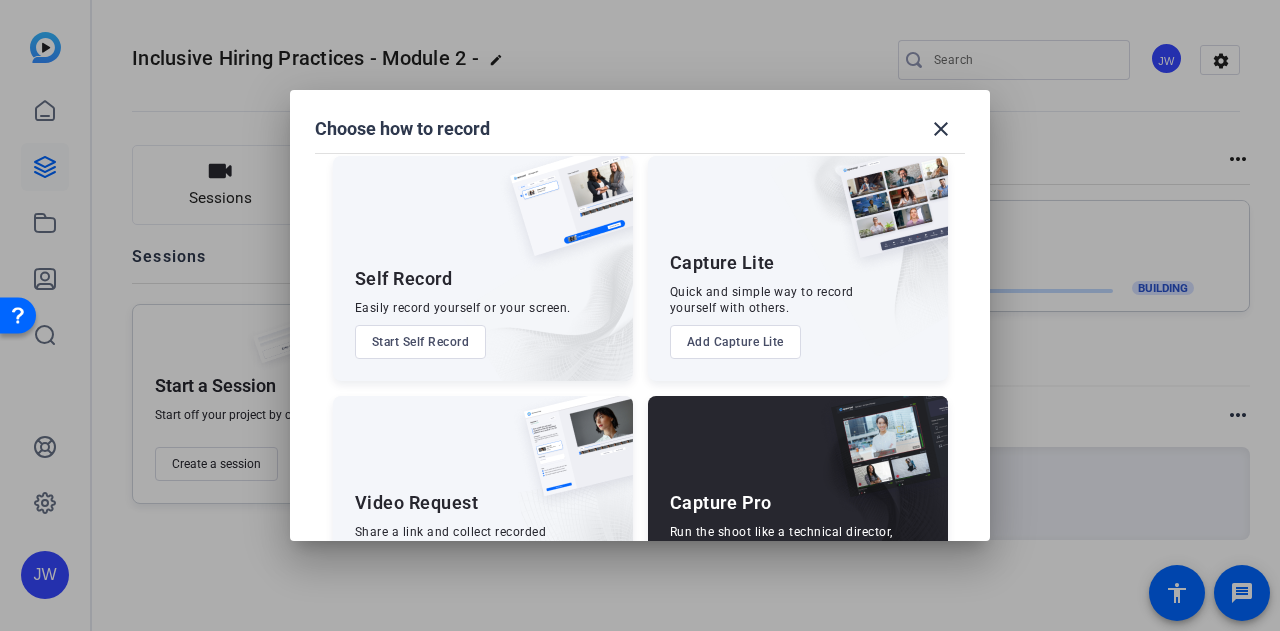 scroll, scrollTop: 114, scrollLeft: 0, axis: vertical 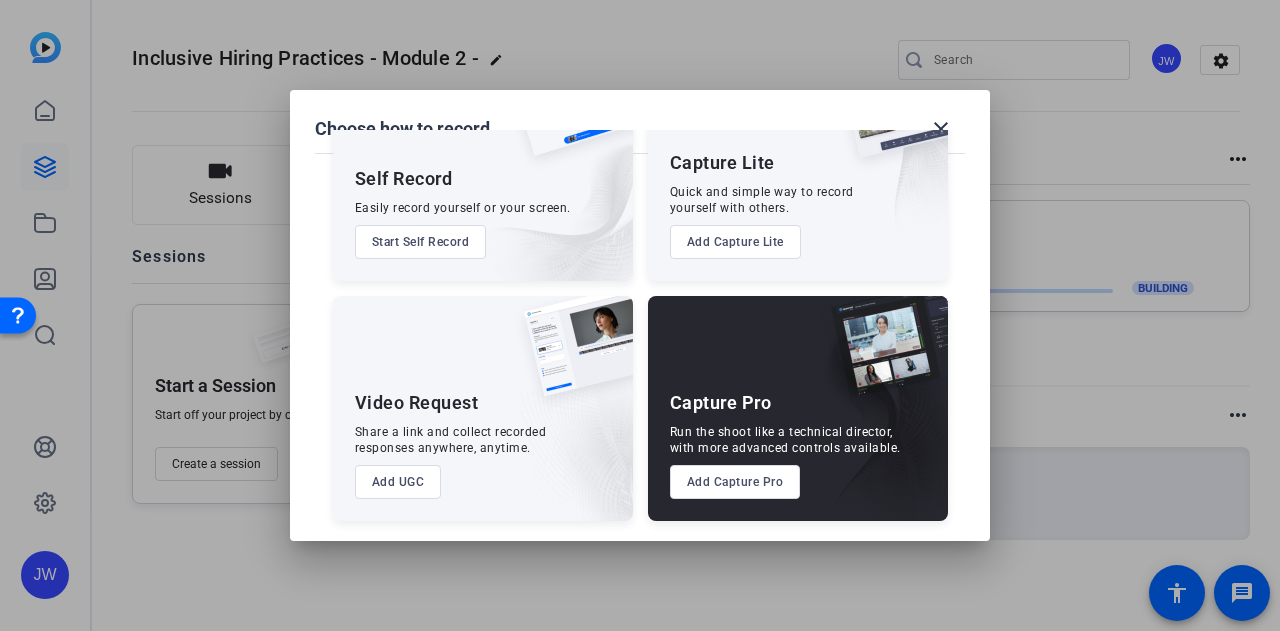 click on "Add Capture Pro" at bounding box center (735, 482) 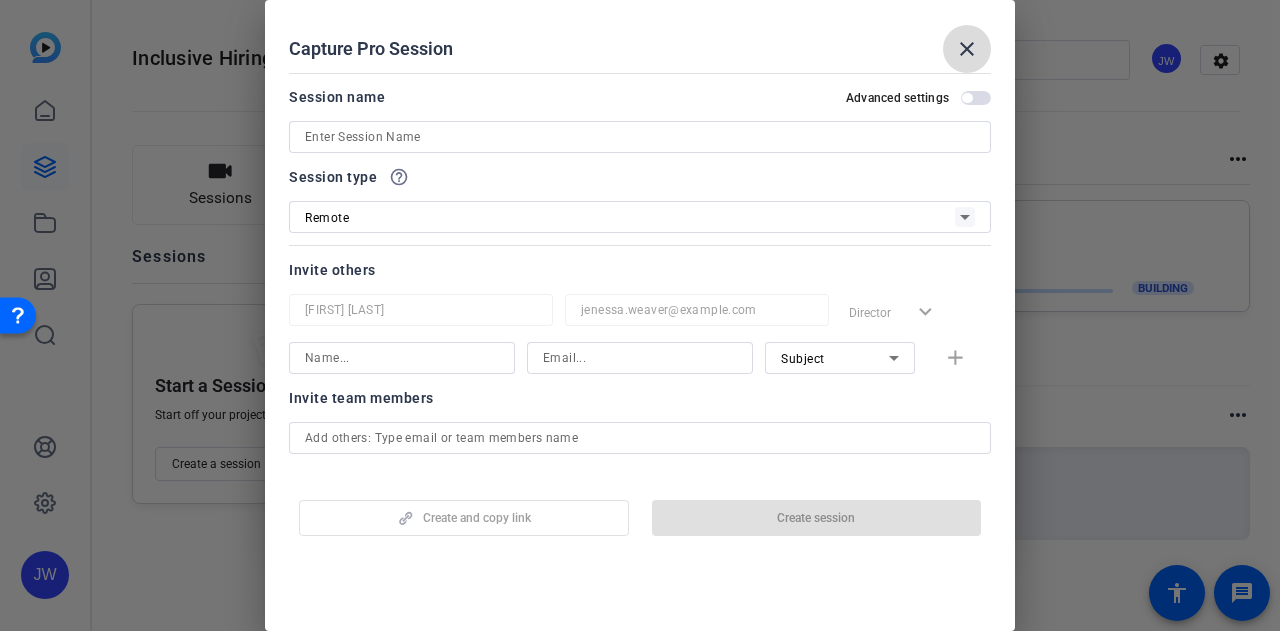 click on "close" at bounding box center (967, 49) 